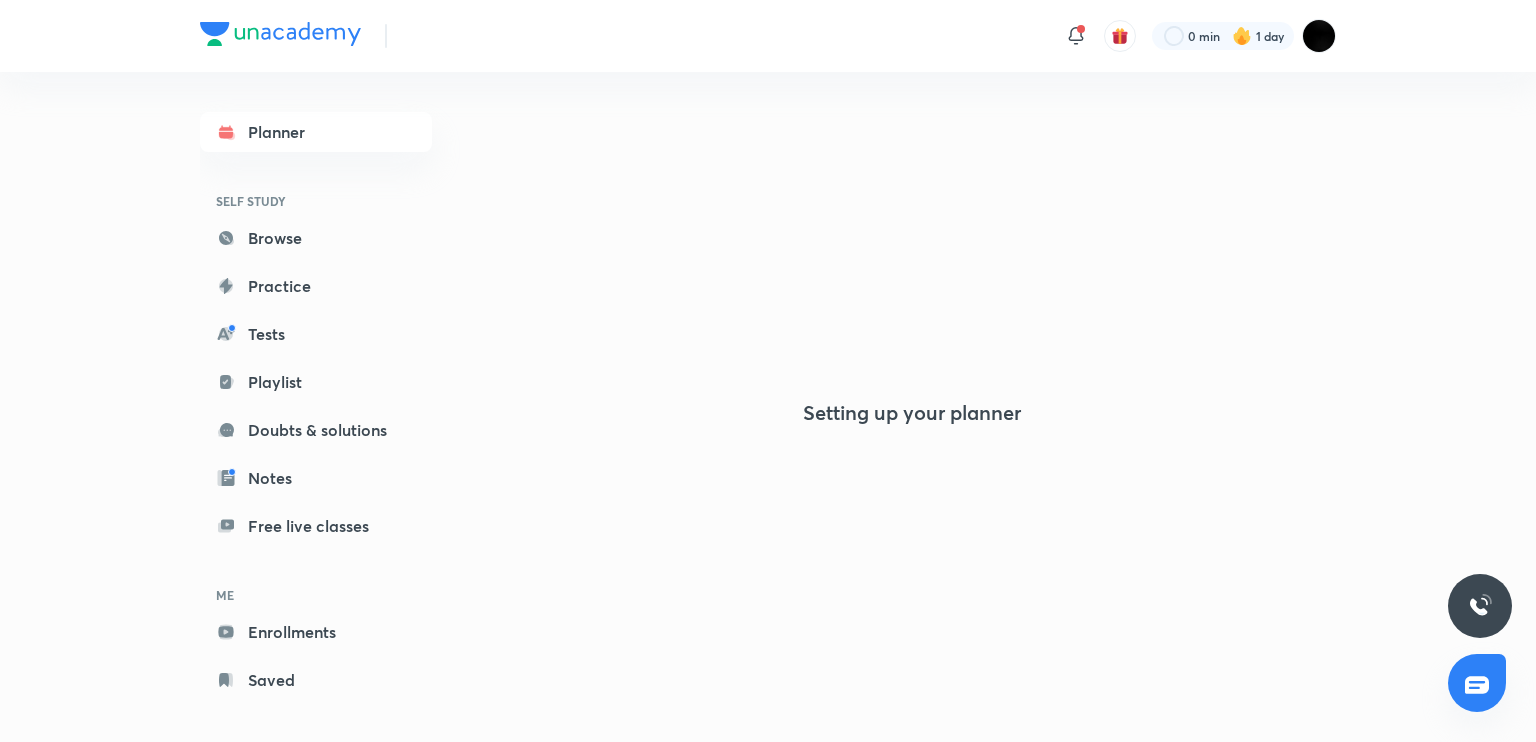 scroll, scrollTop: 0, scrollLeft: 0, axis: both 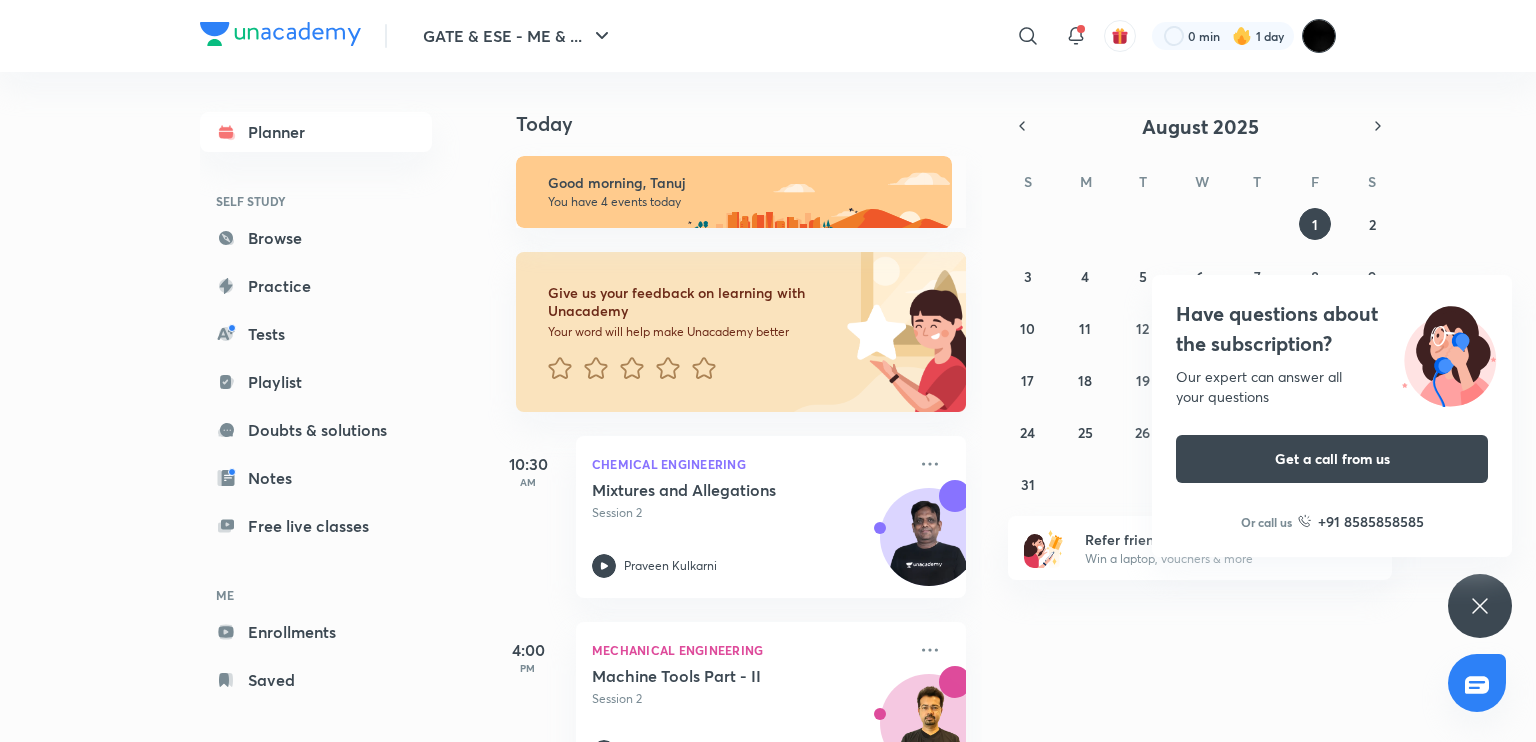 click at bounding box center (1319, 36) 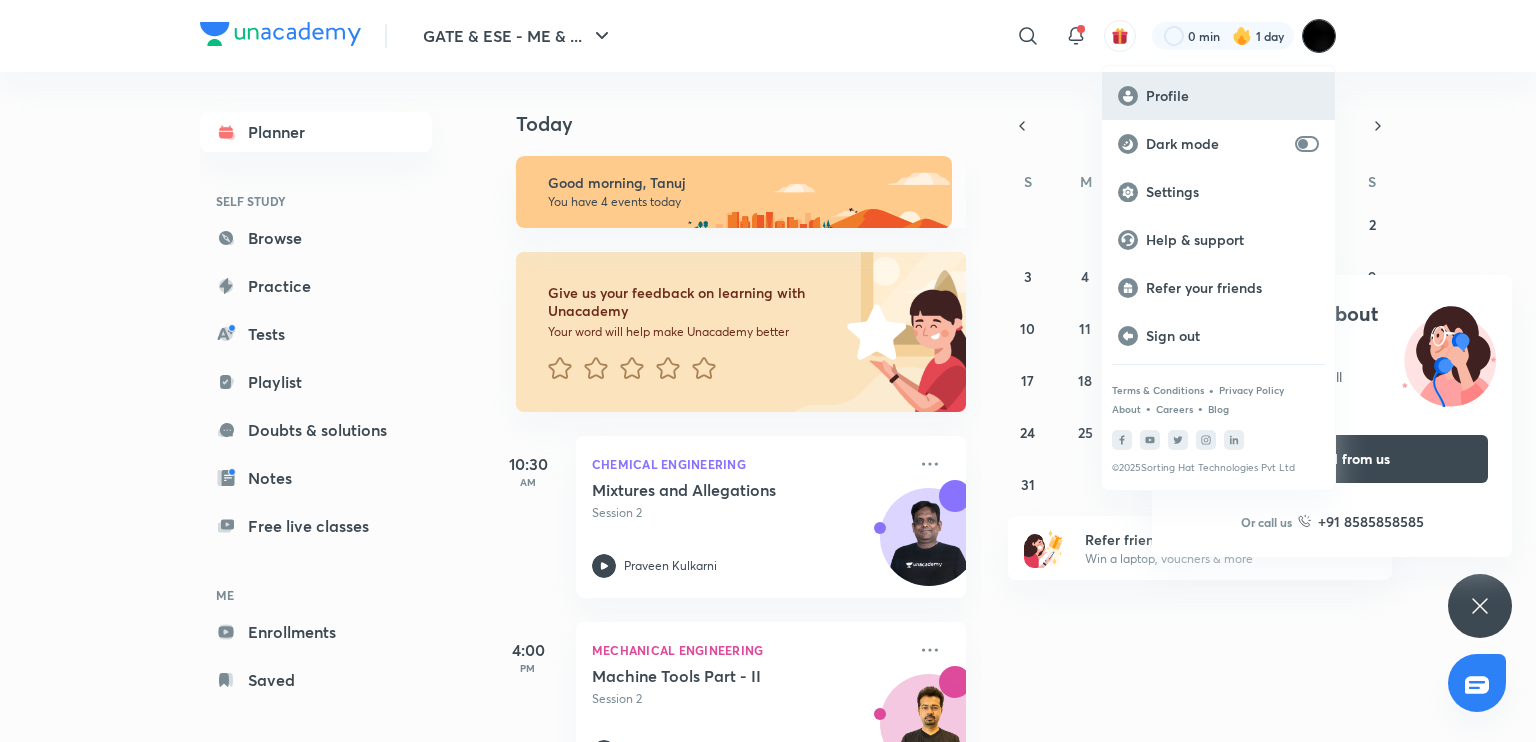 click on "Profile" at bounding box center (1232, 96) 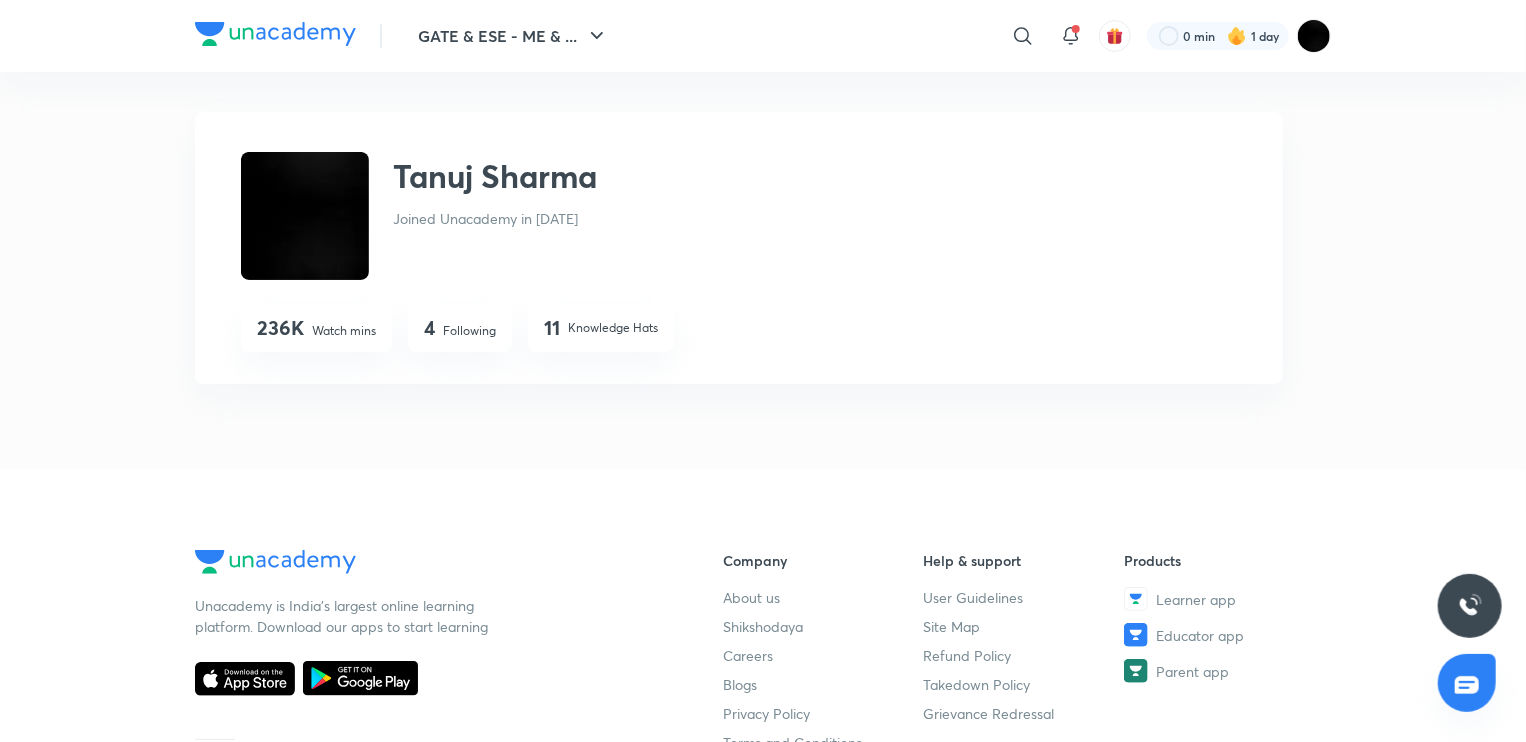 click on "Following" at bounding box center [469, 331] 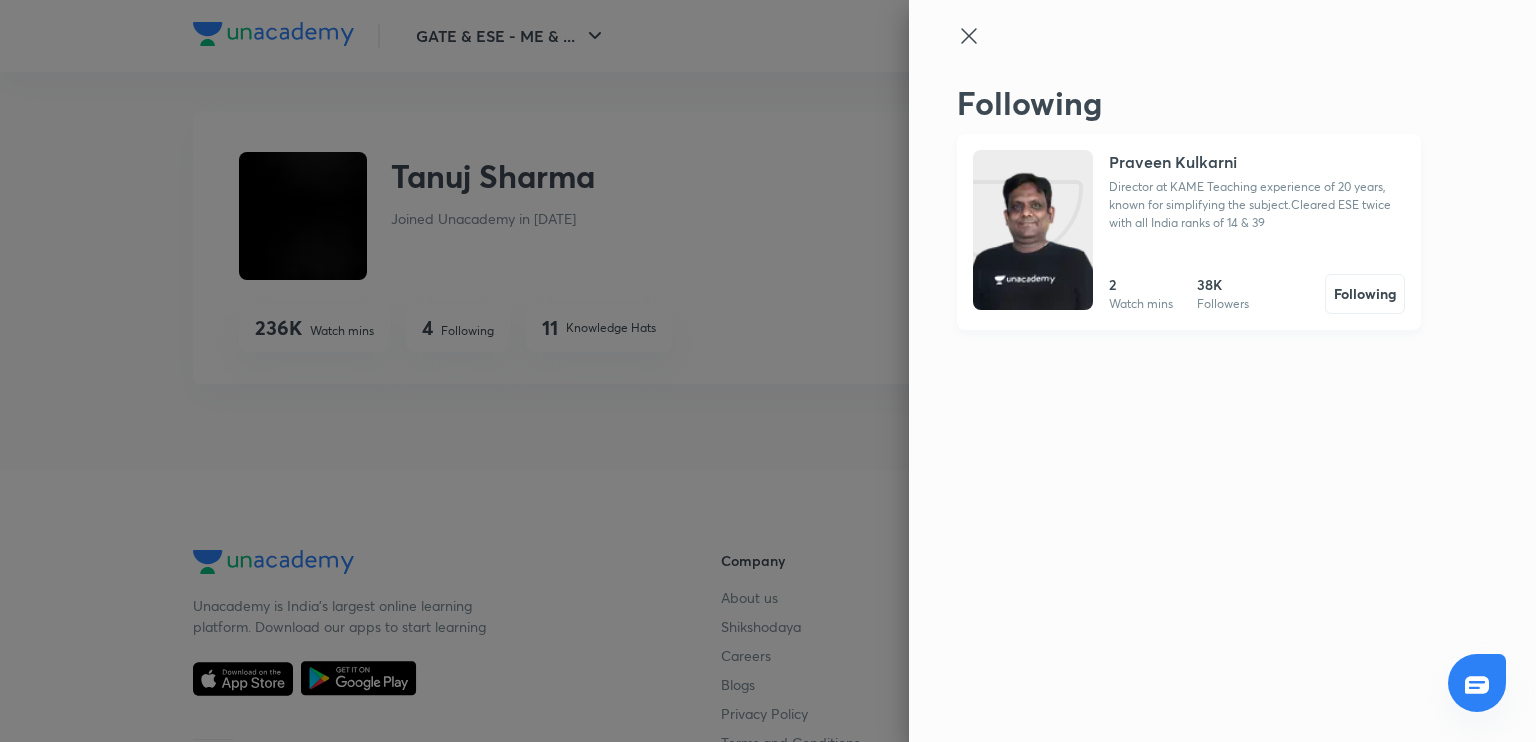 click at bounding box center (1033, 250) 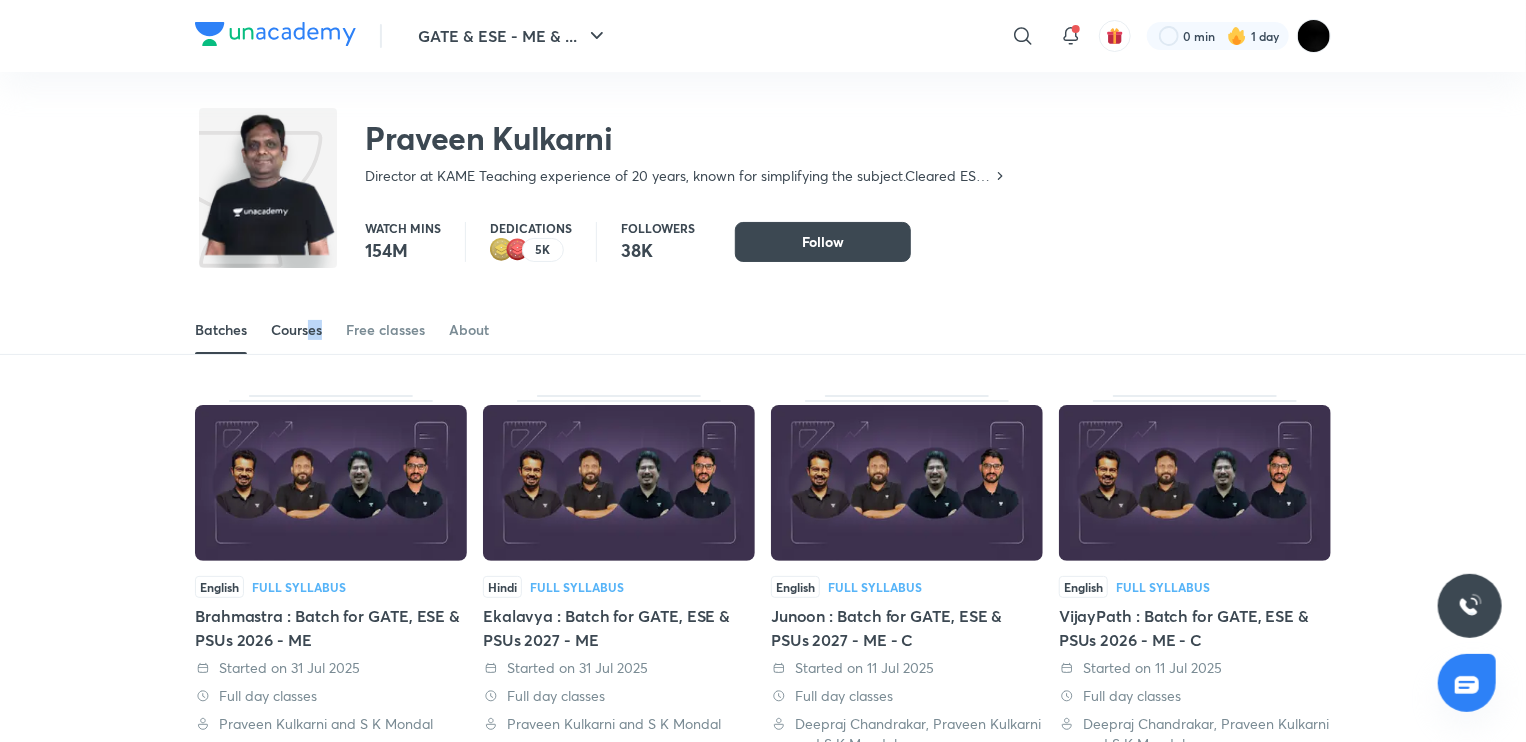 drag, startPoint x: 326, startPoint y: 328, endPoint x: 308, endPoint y: 338, distance: 20.59126 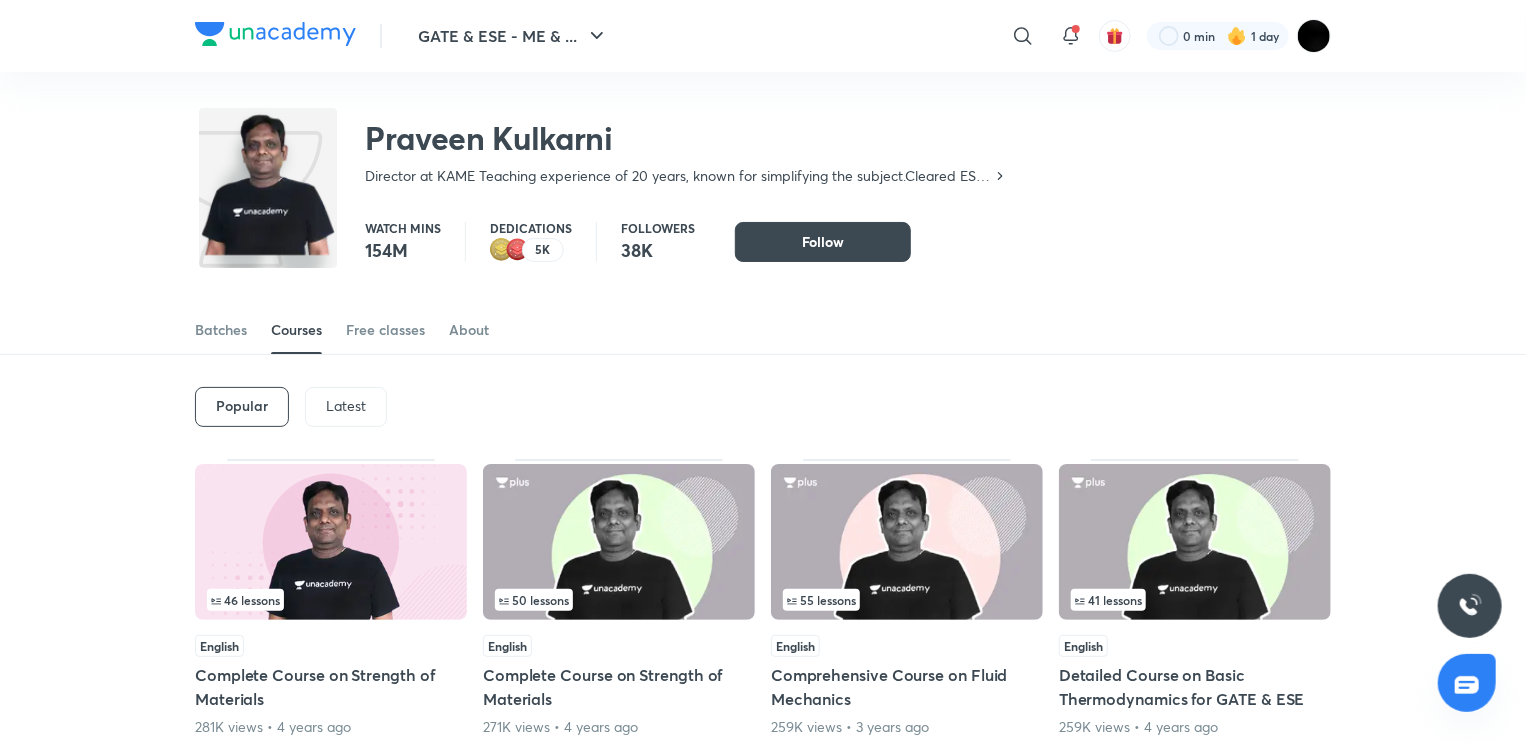 click on "Latest" at bounding box center (346, 407) 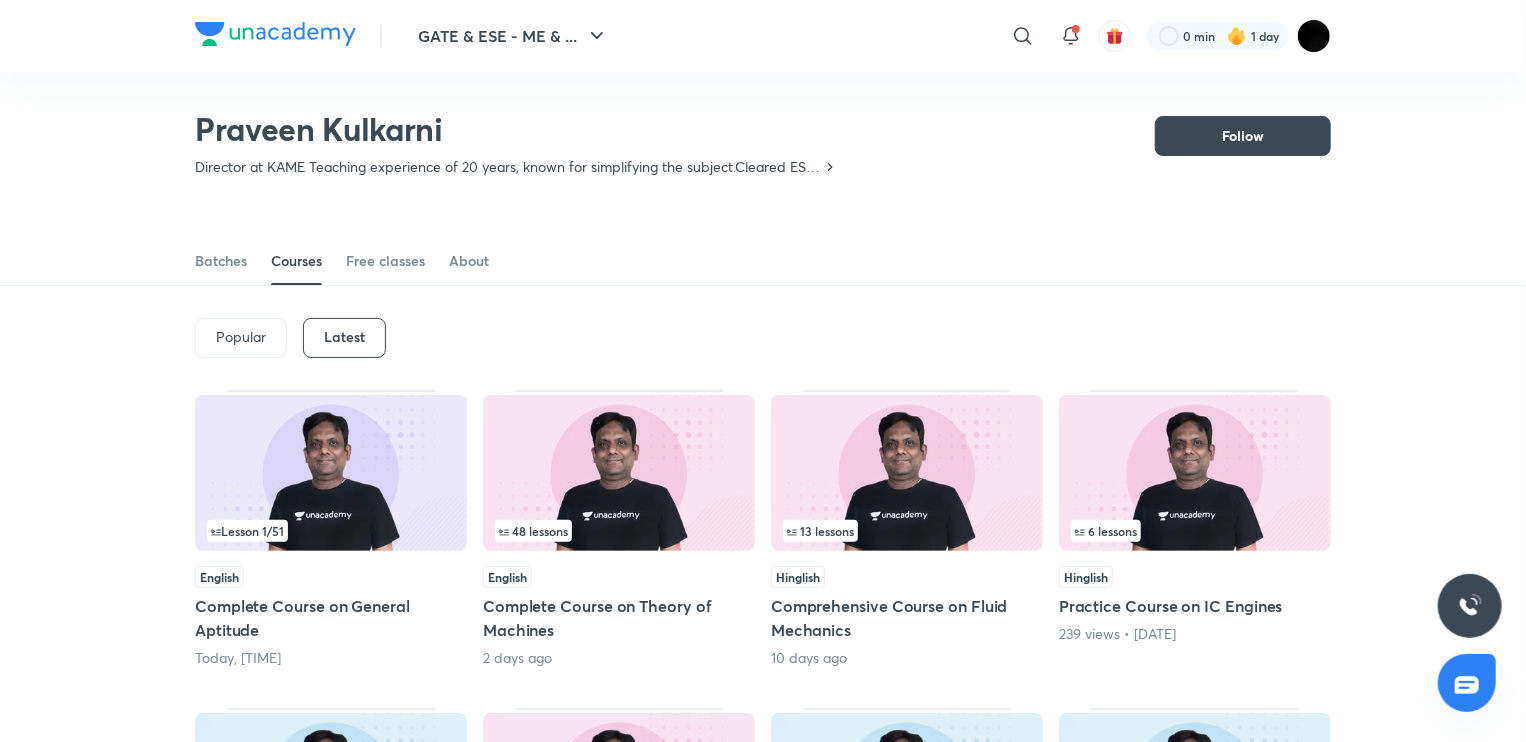 scroll, scrollTop: 7, scrollLeft: 0, axis: vertical 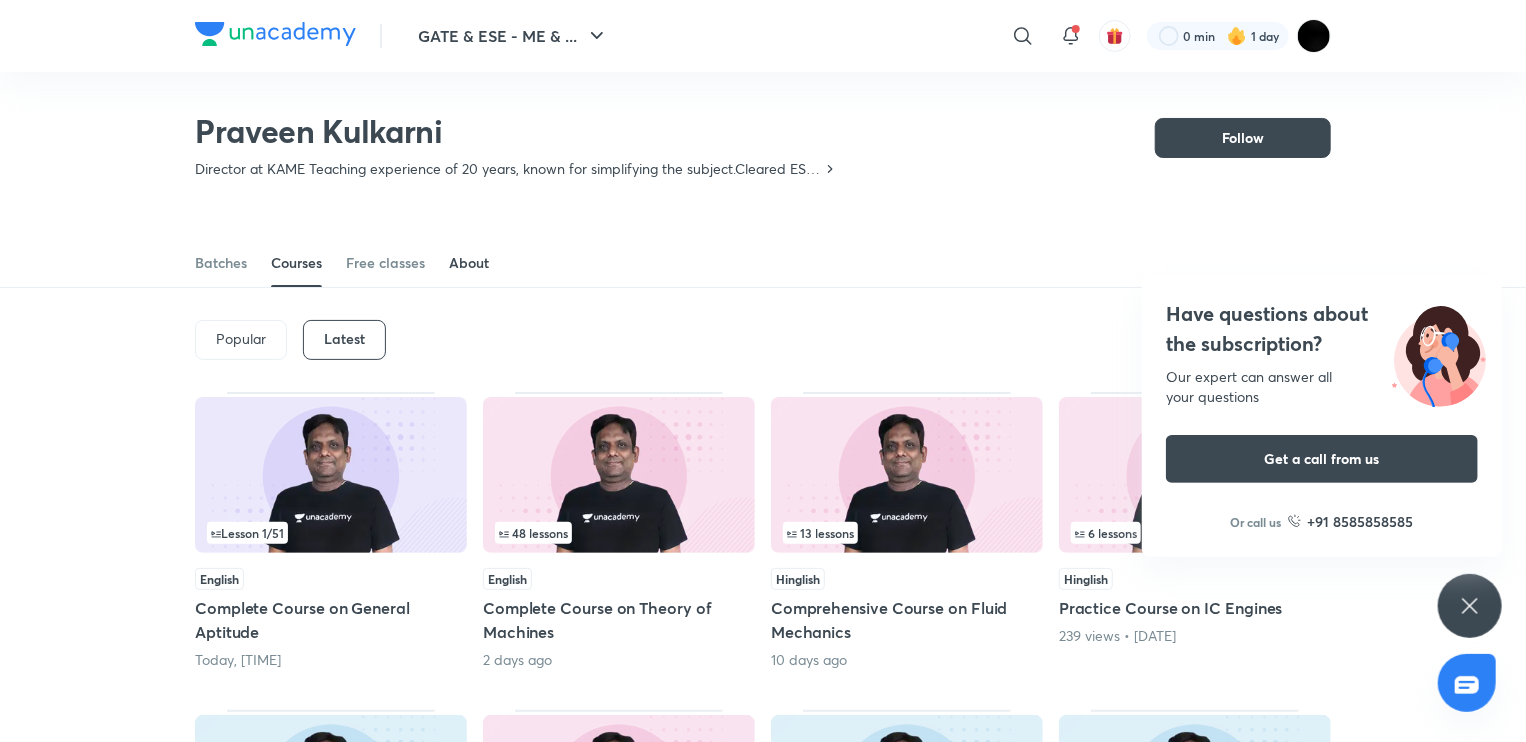 click on "About" at bounding box center [469, 263] 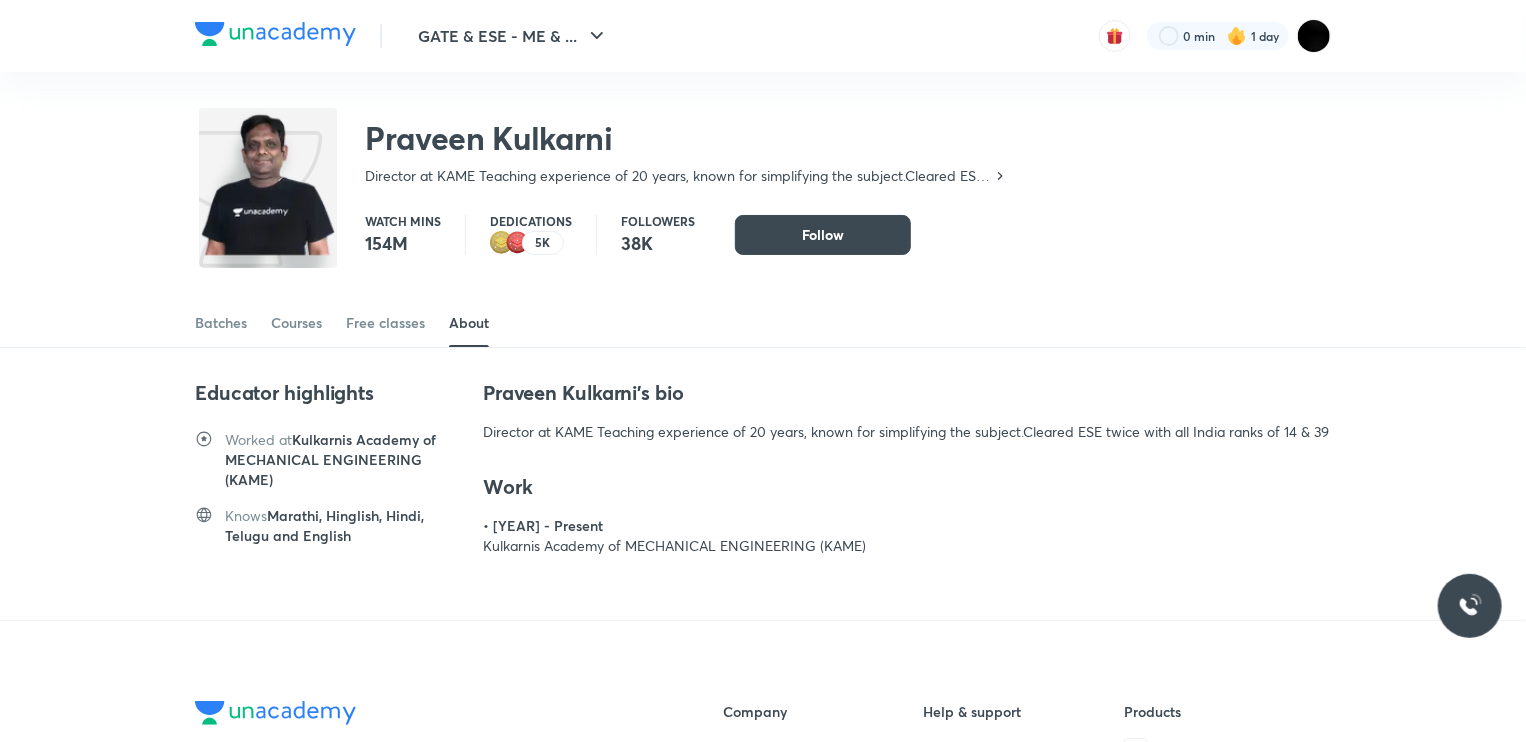 scroll, scrollTop: 0, scrollLeft: 0, axis: both 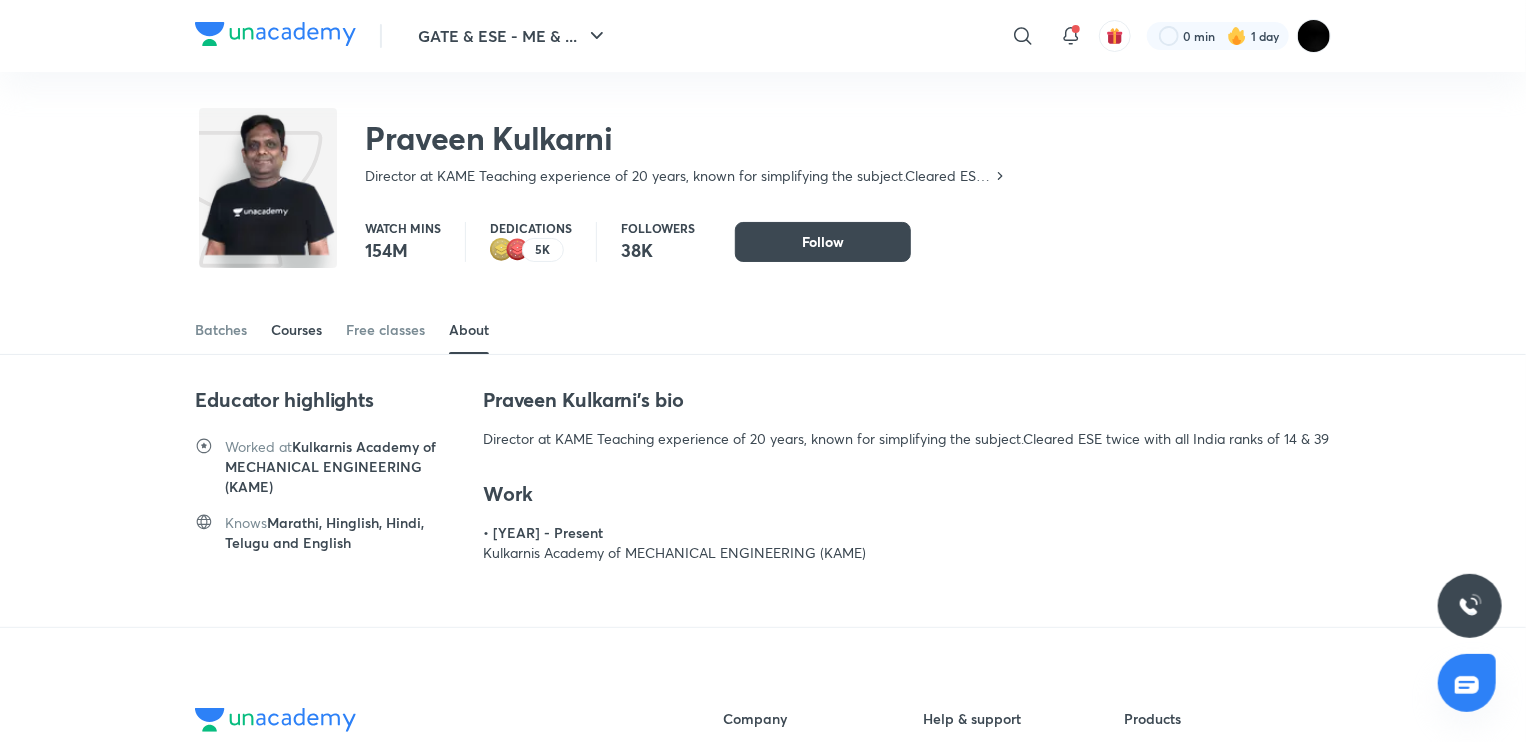 click on "Courses" at bounding box center (296, 330) 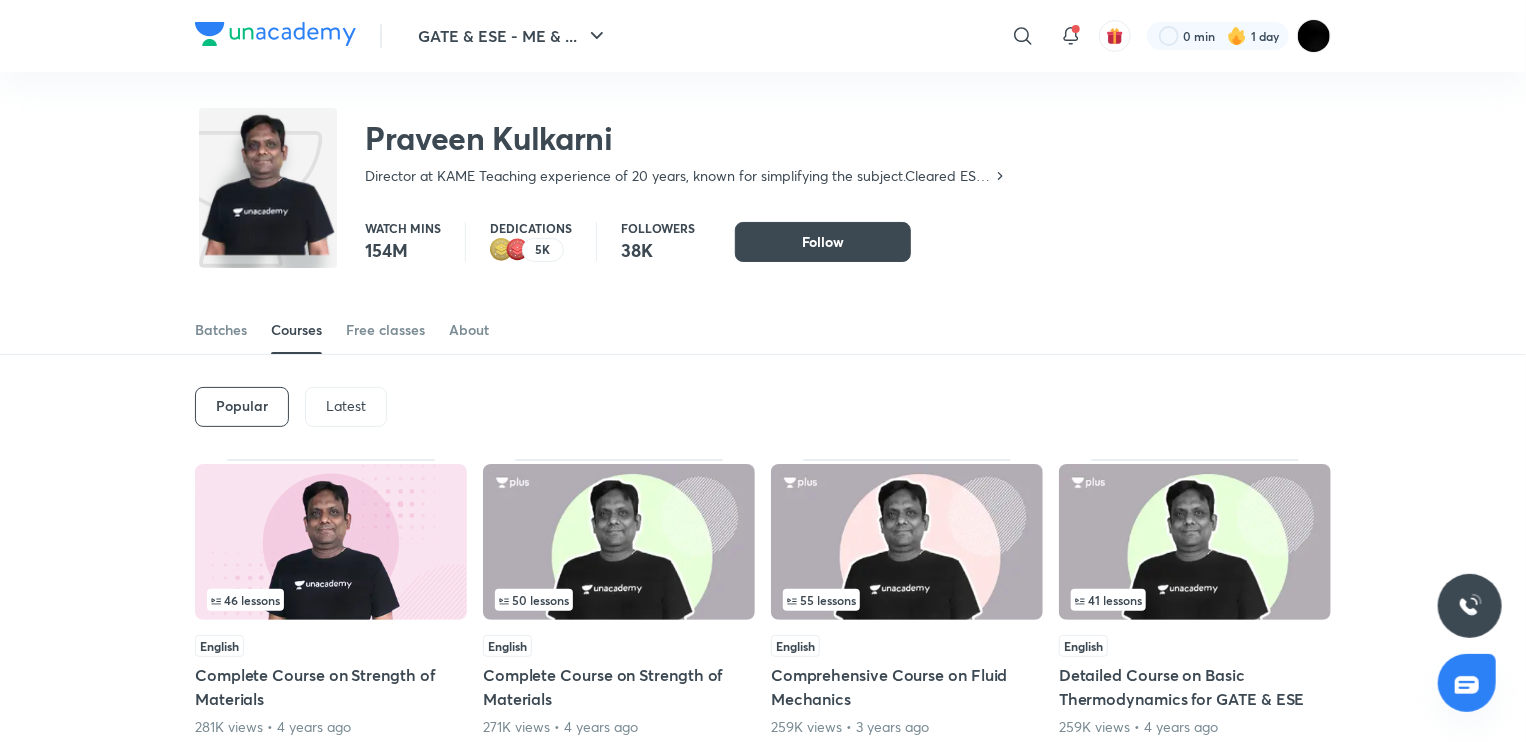 click on "Latest" at bounding box center (346, 407) 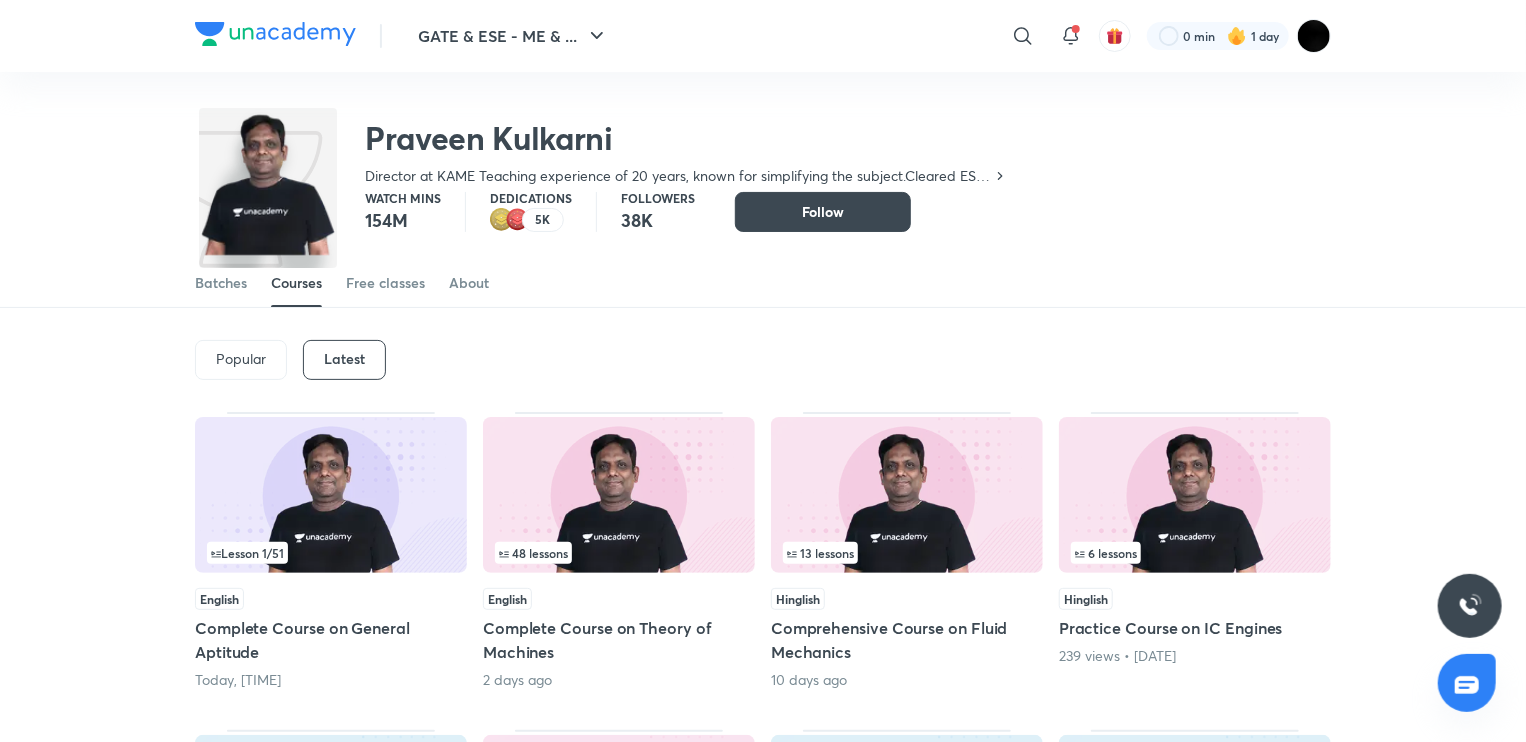 scroll, scrollTop: 0, scrollLeft: 0, axis: both 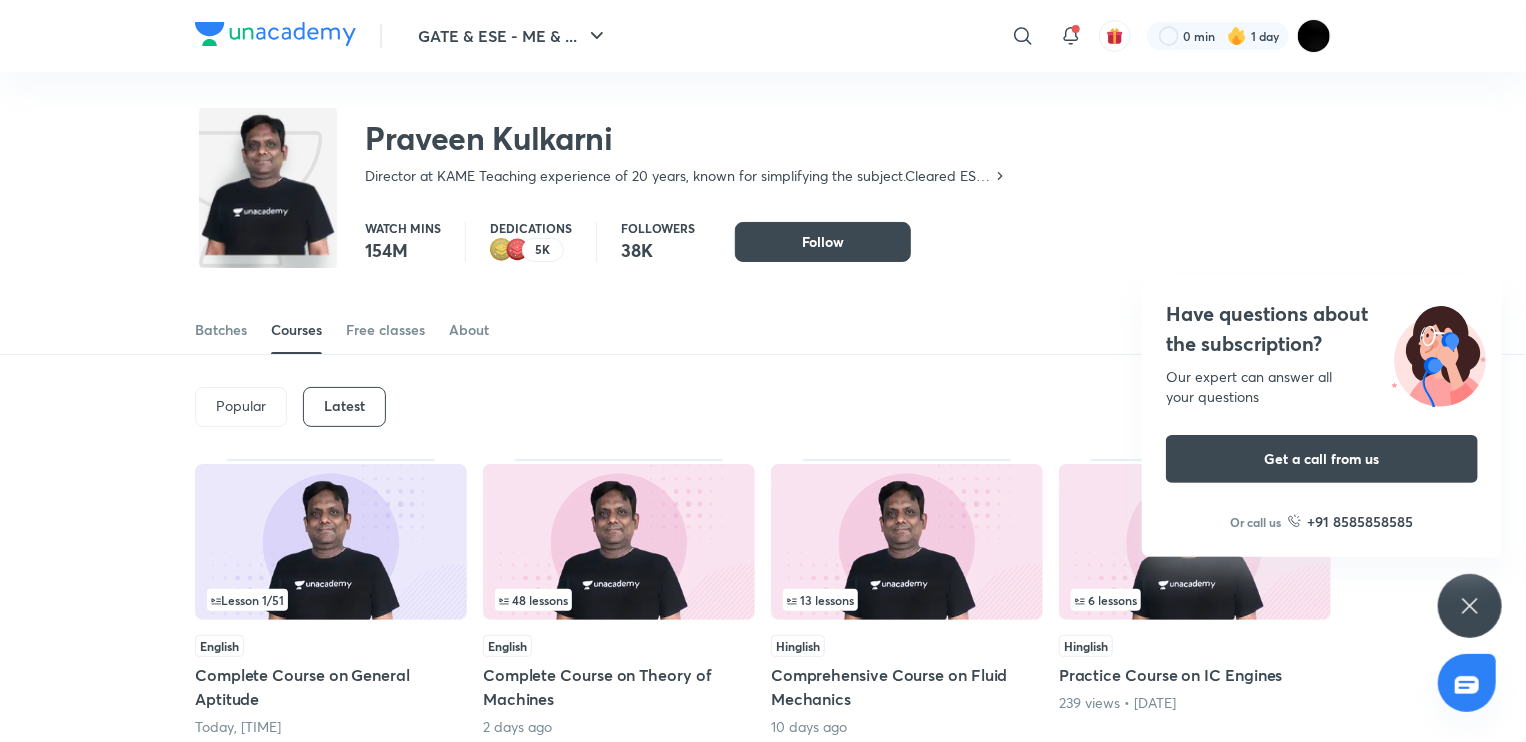 click on "Praveen Kulkarni Director at KAME
Teaching experience of 20 years, known for simplifying the subject.Cleared ESE  twice with all India ranks of 14 & 39" at bounding box center [601, 145] 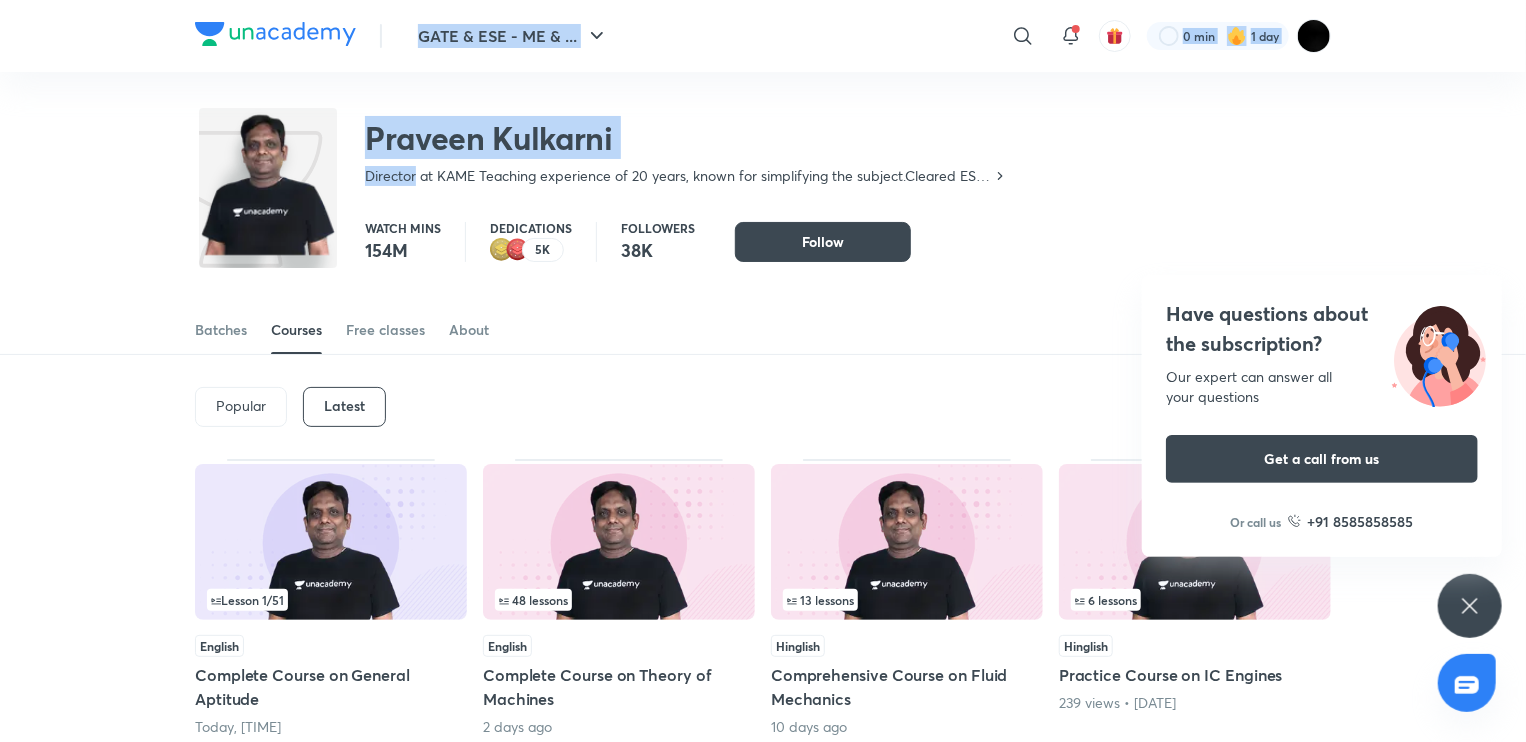 drag, startPoint x: 280, startPoint y: 169, endPoint x: 239, endPoint y: 35, distance: 140.13208 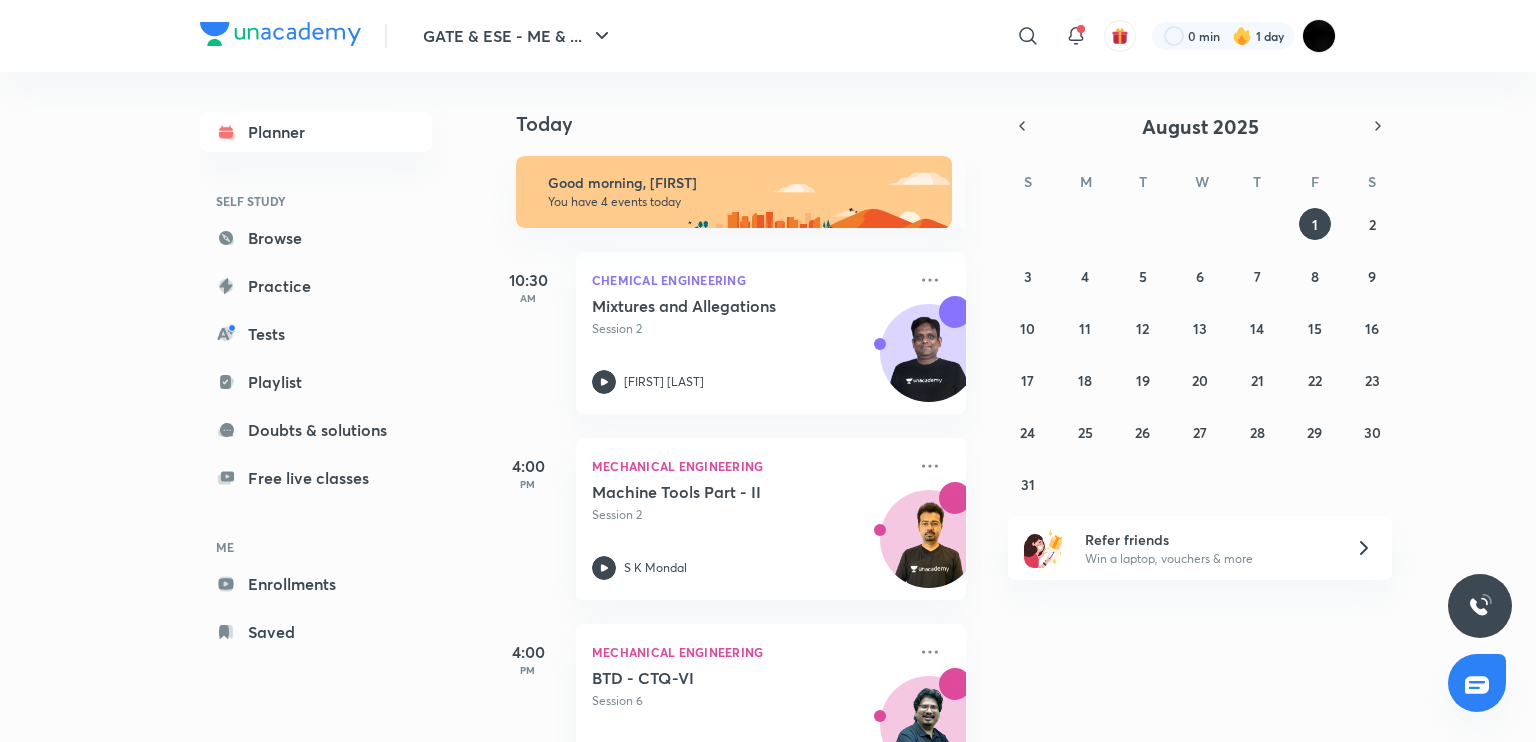 scroll, scrollTop: 0, scrollLeft: 0, axis: both 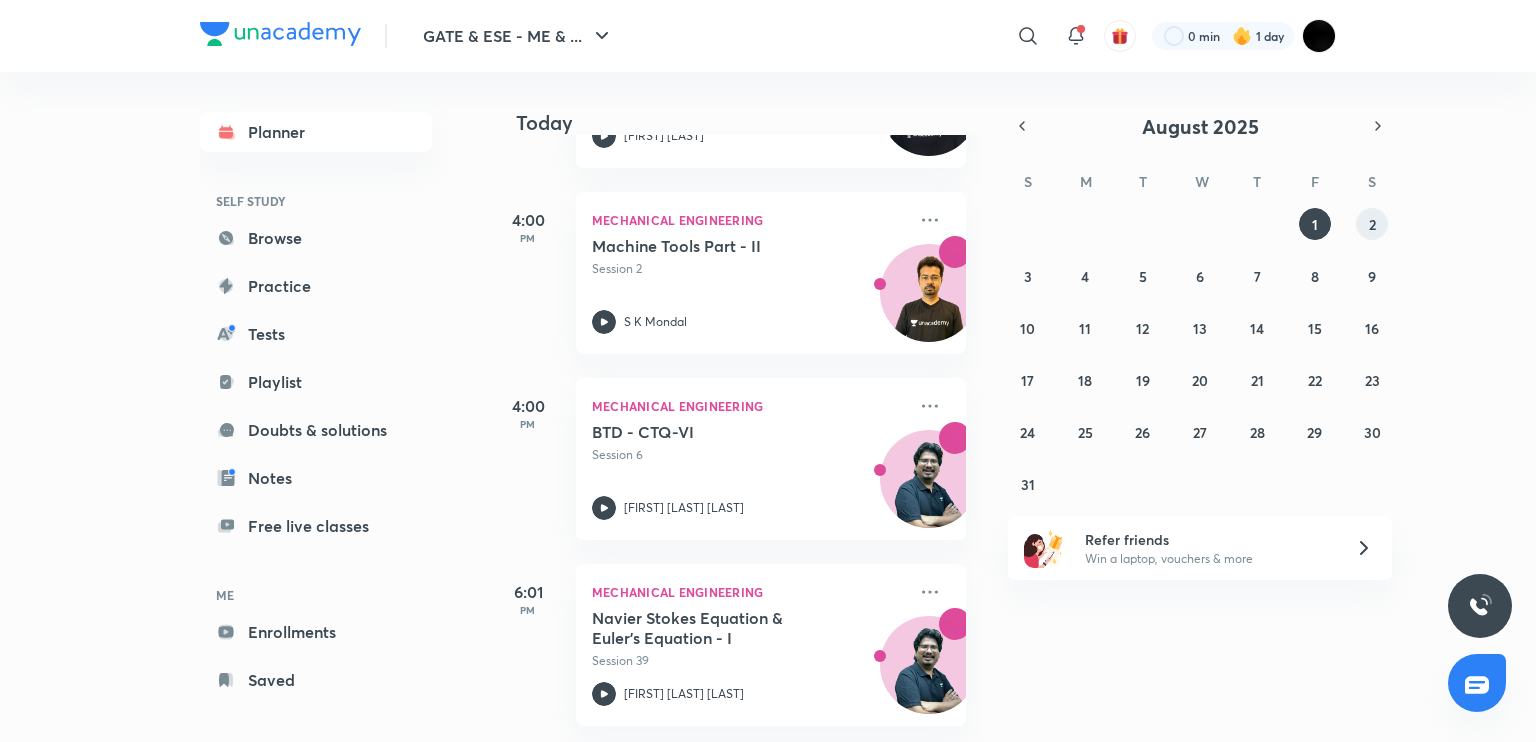 click on "2" at bounding box center [1372, 224] 